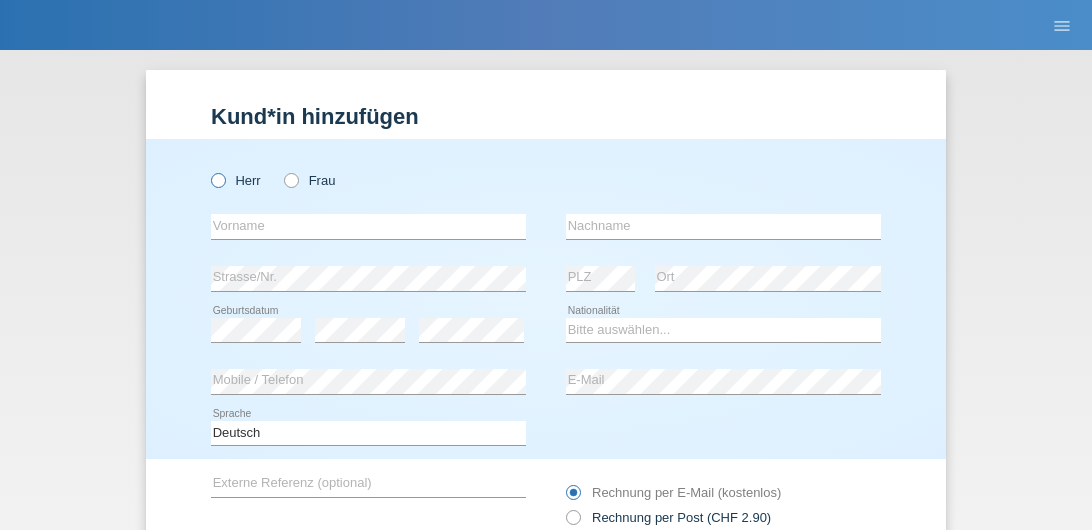 scroll, scrollTop: 0, scrollLeft: 0, axis: both 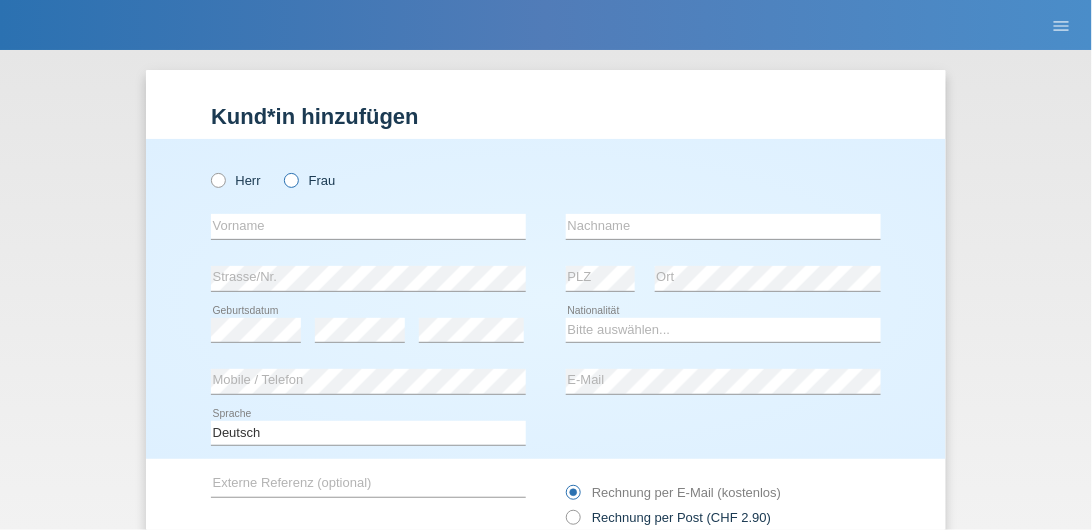 click at bounding box center [281, 170] 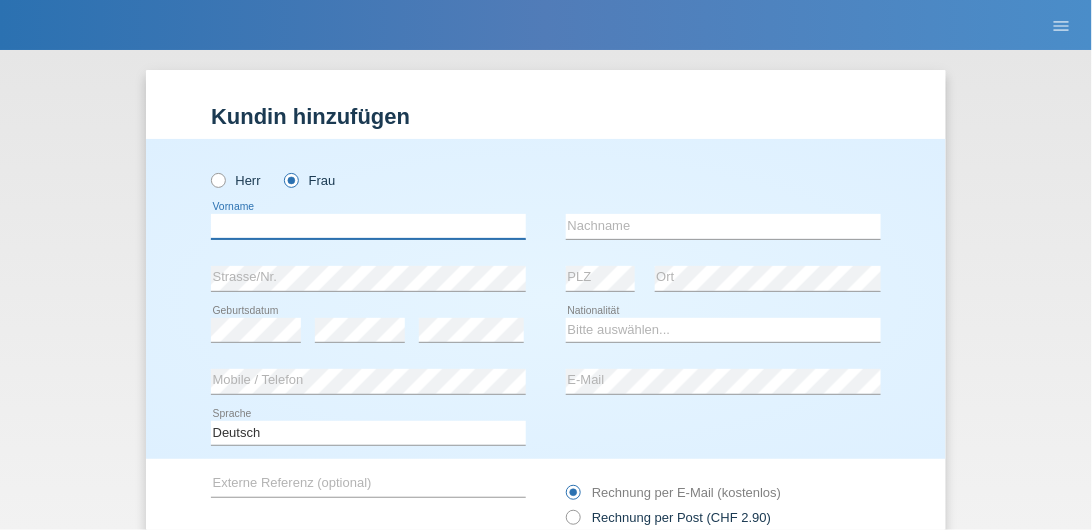 click at bounding box center [368, 226] 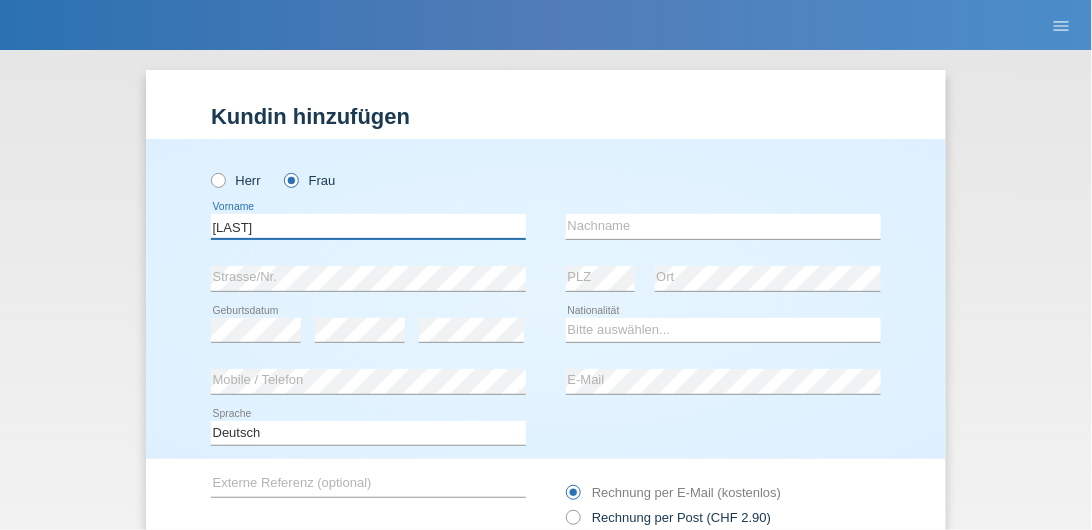 type on "[LAST]" 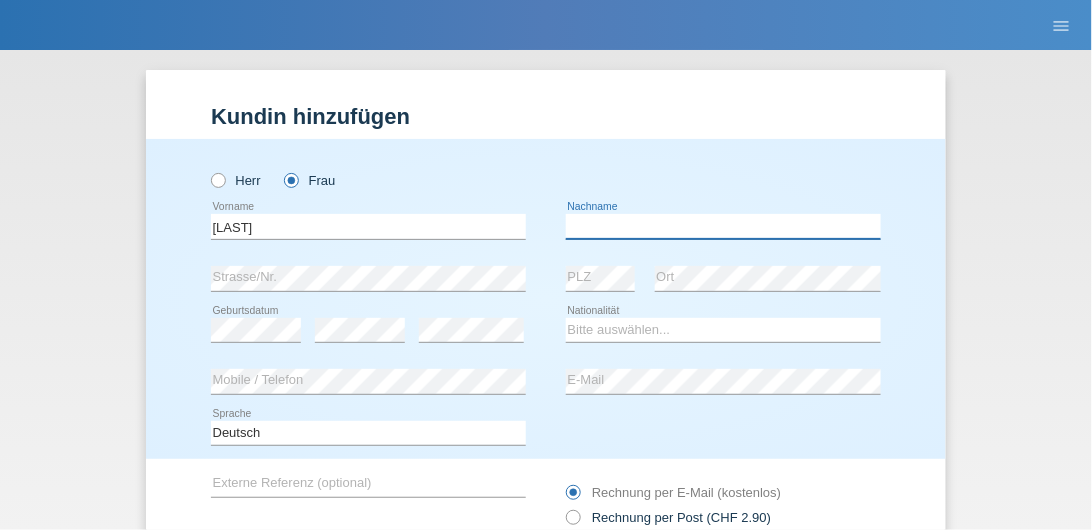 click at bounding box center [723, 226] 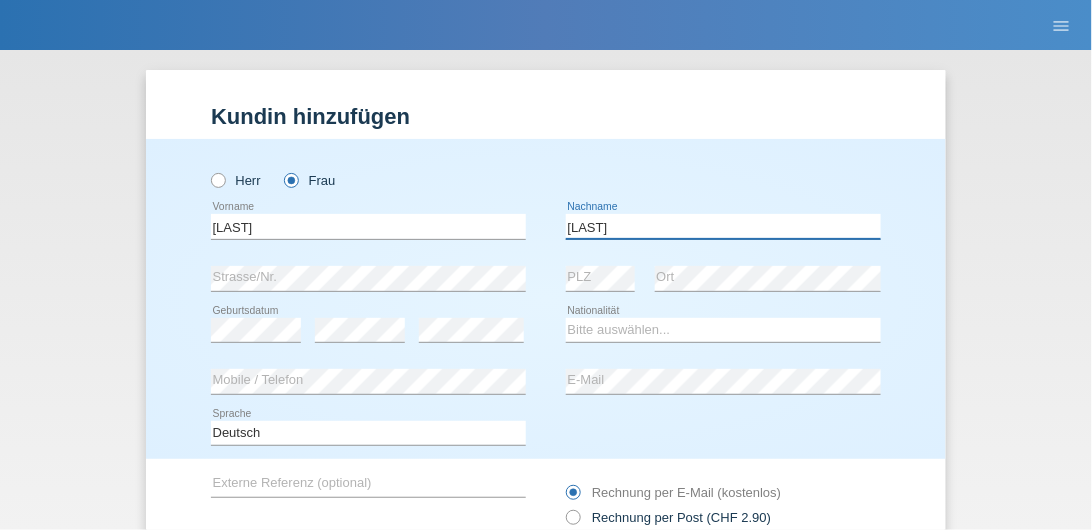 type on "[LAST]" 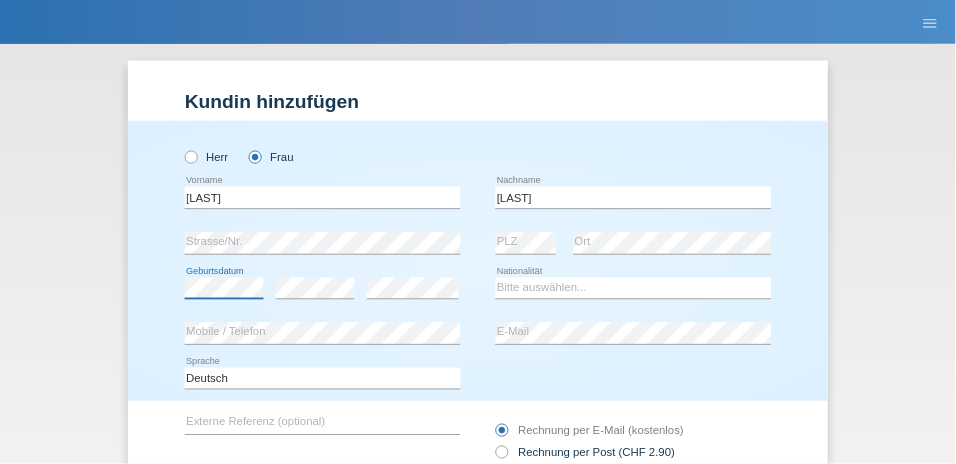 scroll, scrollTop: 0, scrollLeft: 0, axis: both 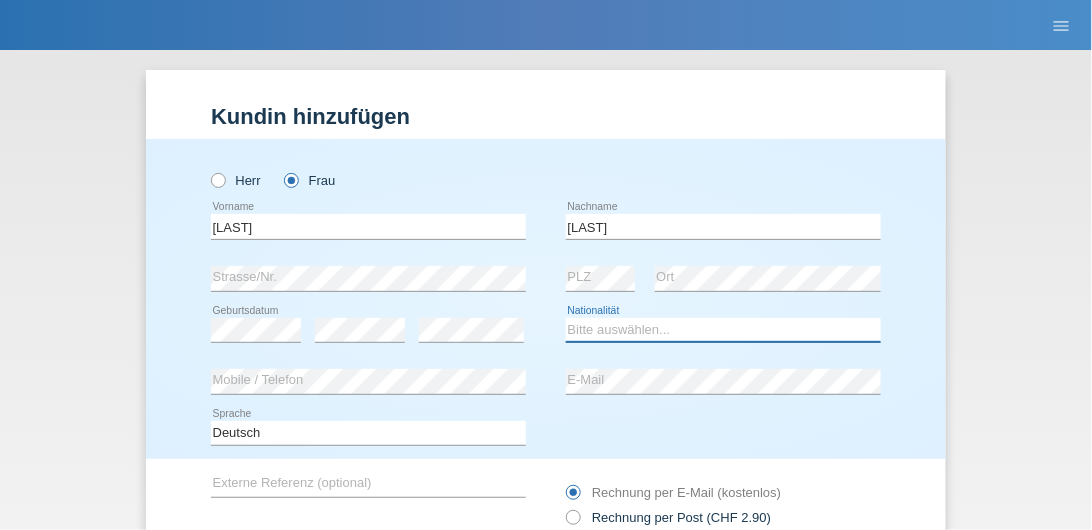 click on "Bitte auswählen...
Schweiz
Deutschland
Liechtenstein
Österreich
------------
Afghanistan
Ägypten
Åland
Albanien
Algerien" at bounding box center [723, 330] 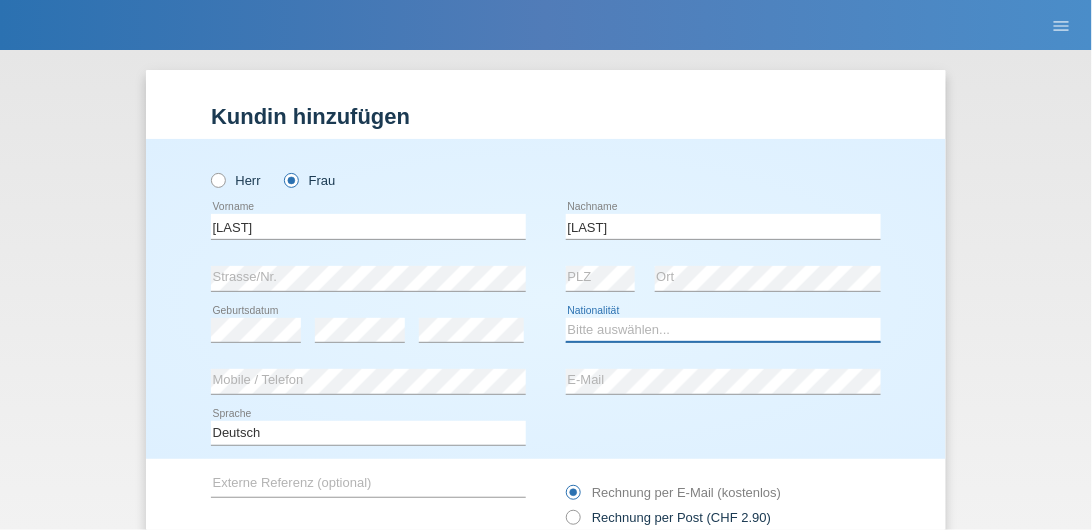 select on "TR" 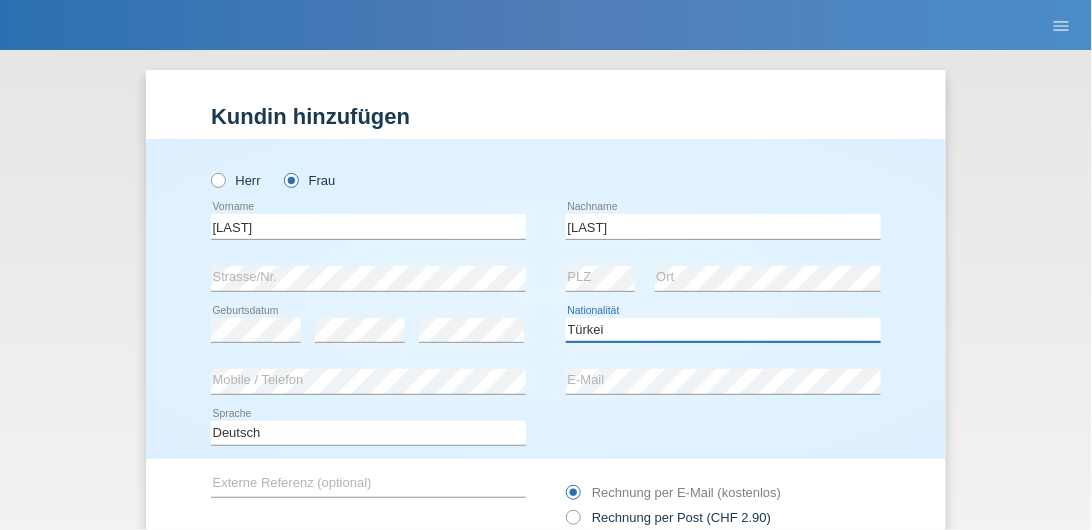 click on "Bitte auswählen...
Schweiz
Deutschland
Liechtenstein
Österreich
------------
Afghanistan
Ägypten
Åland
Albanien
Algerien" at bounding box center (723, 330) 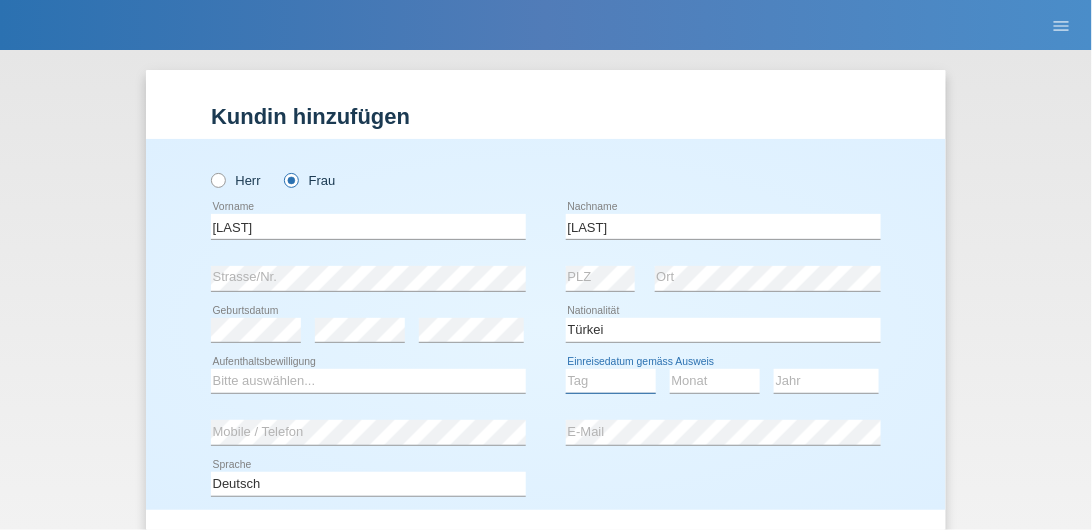 click on "Tag
01
02
03
04
05
06
07
08
09
10 11" at bounding box center [611, 381] 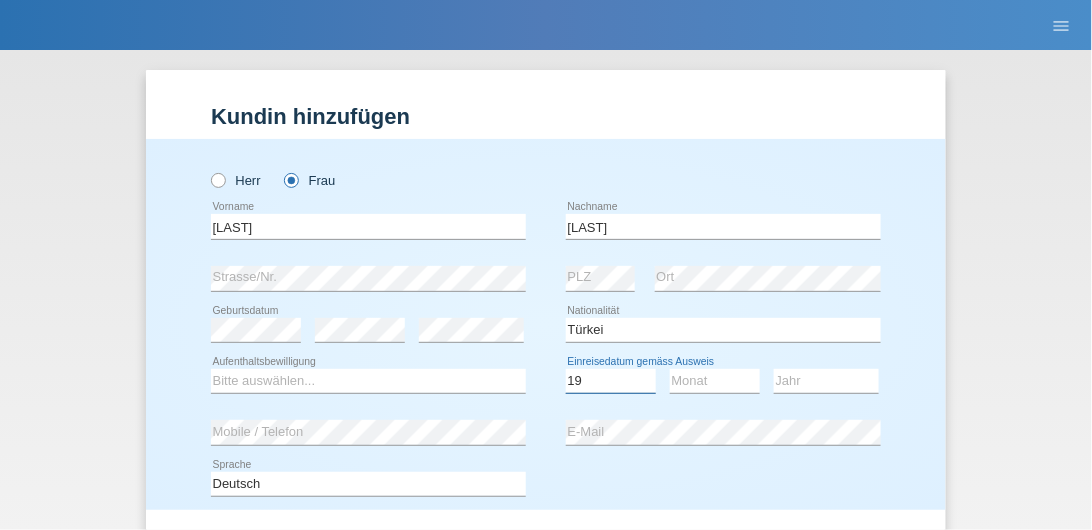 click on "Tag
01
02
03
04
05
06
07
08
09
10 11" at bounding box center [611, 381] 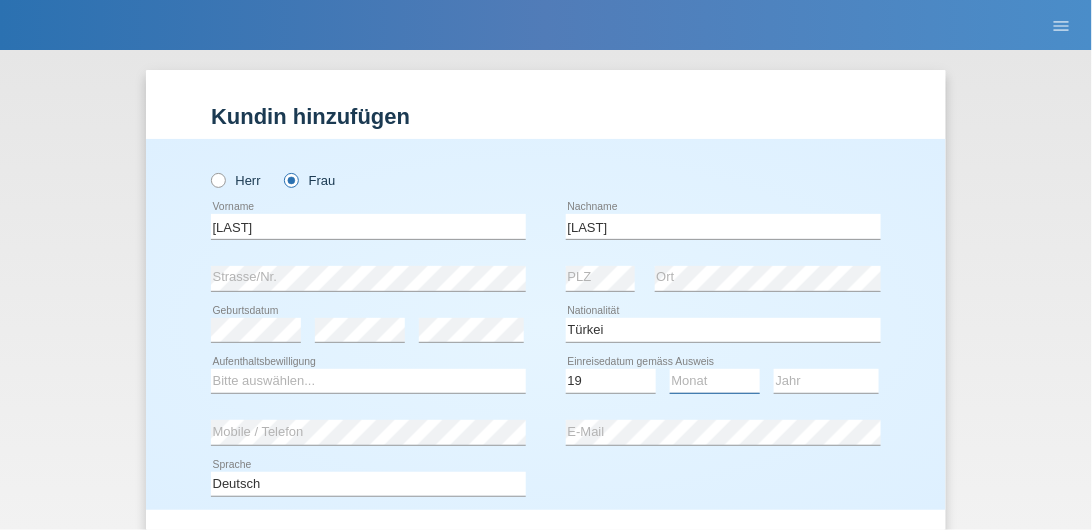 drag, startPoint x: 712, startPoint y: 385, endPoint x: 705, endPoint y: 369, distance: 17.464249 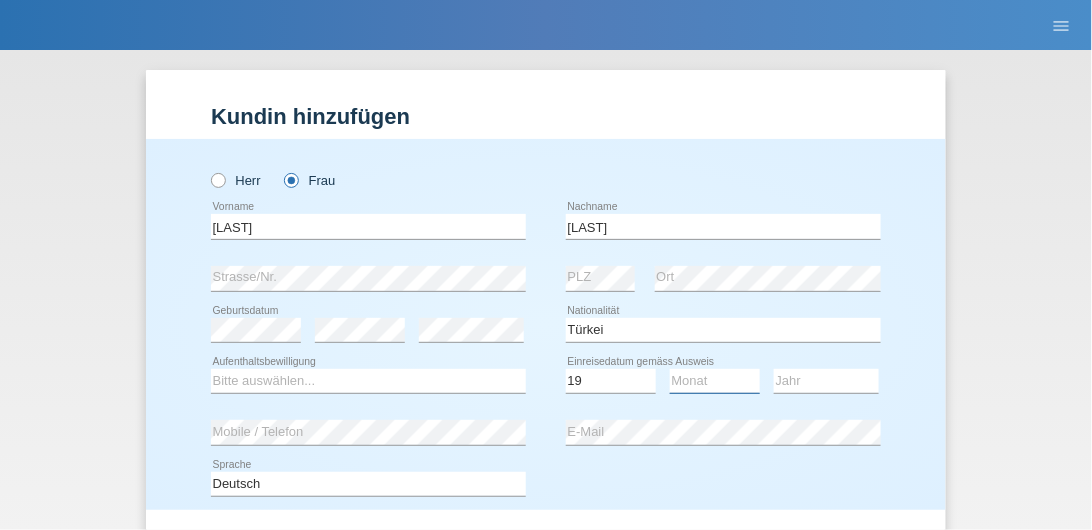 select on "01" 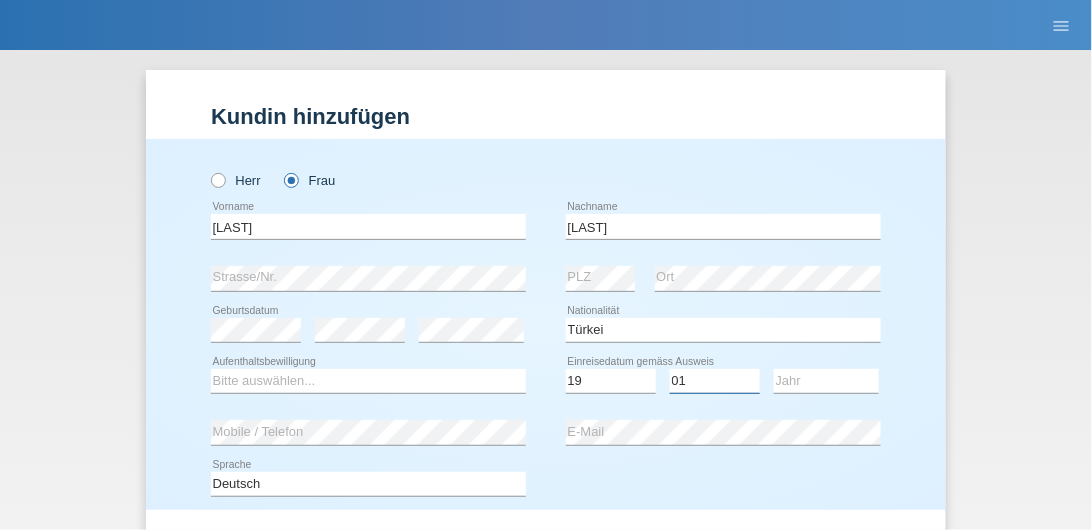 click on "Monat
01
02
03
04
05
06
07
08
09
10 11" at bounding box center (715, 381) 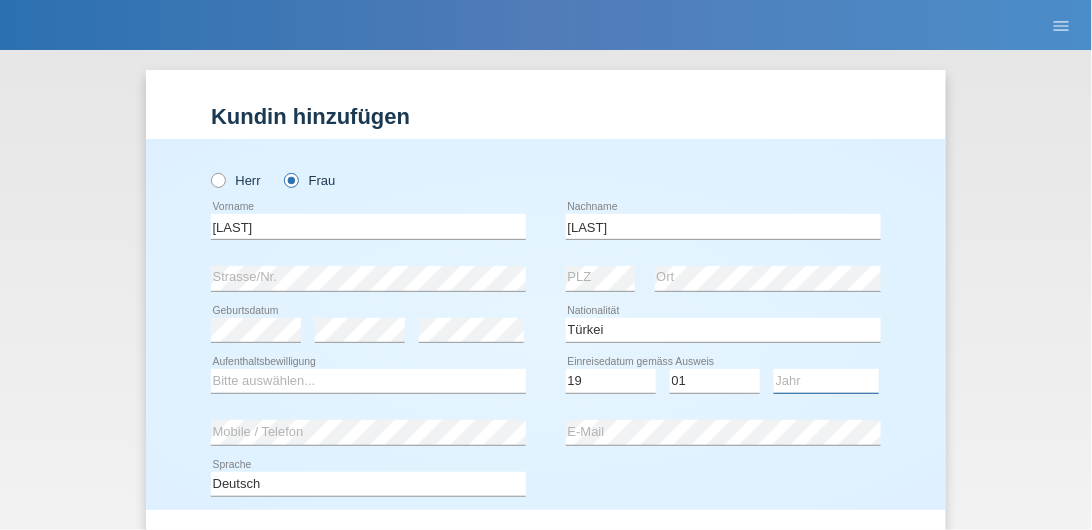 click on "Jahr
2025
2024
2023
2022
2021
2020
2019
2018
2017 2016 2015 2014 2013 2012 2011 2010 2009 2008 2007 2006 2005 2004 2003 2002 2001" at bounding box center (826, 381) 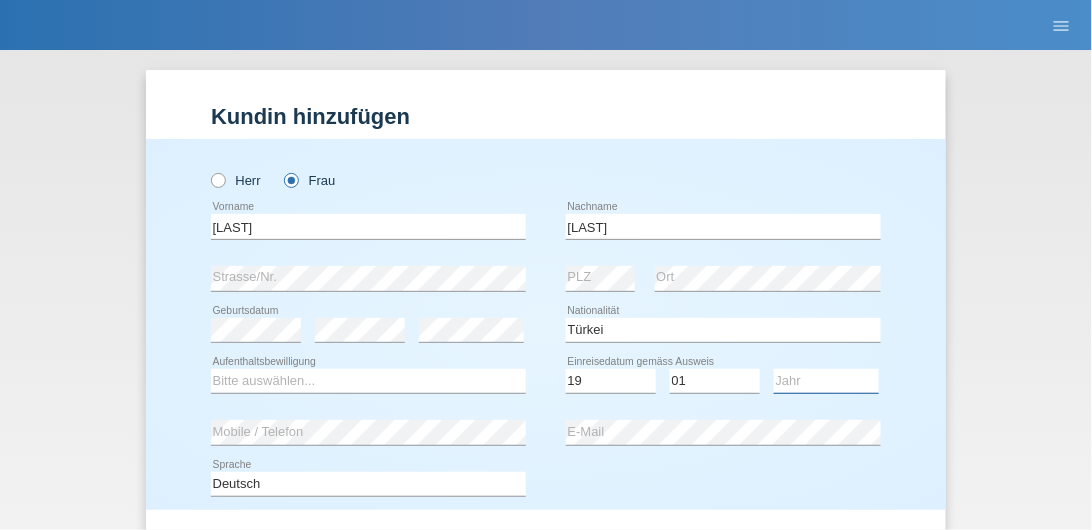 select on "1992" 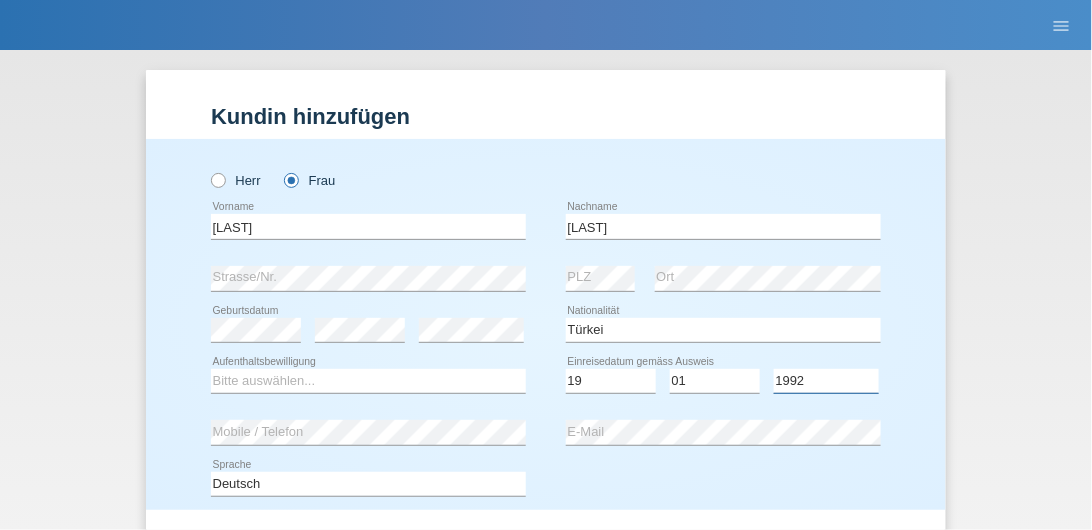 click on "Jahr
2025
2024
2023
2022
2021
2020
2019
2018
2017 2016 2015 2014 2013 2012 2011 2010 2009 2008 2007 2006 2005 2004 2003 2002 2001" at bounding box center [826, 381] 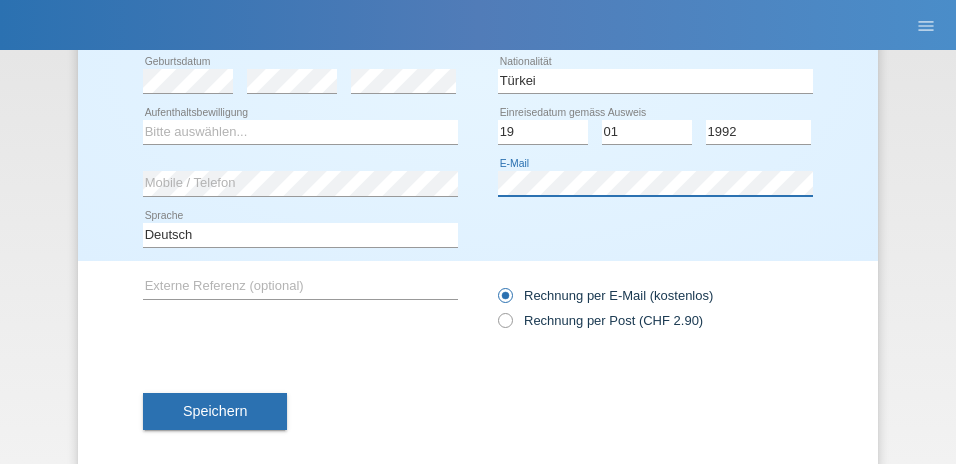 scroll, scrollTop: 250, scrollLeft: 0, axis: vertical 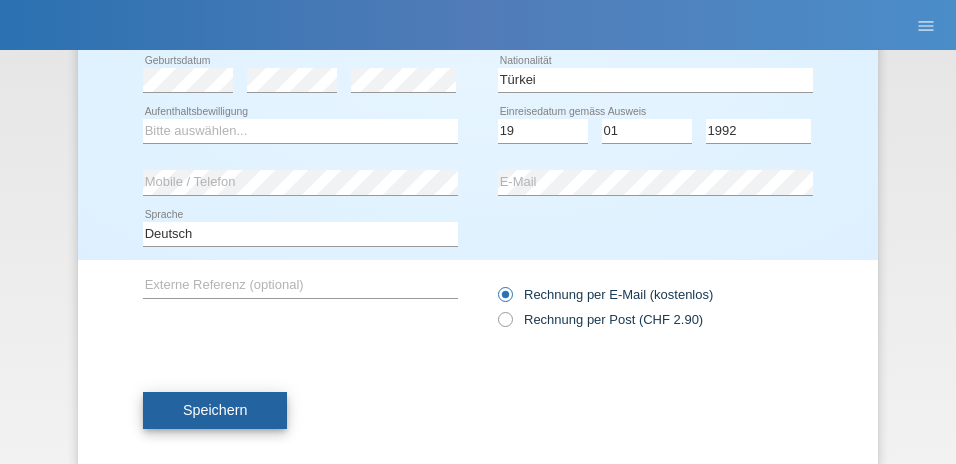 click on "Speichern" at bounding box center [215, 411] 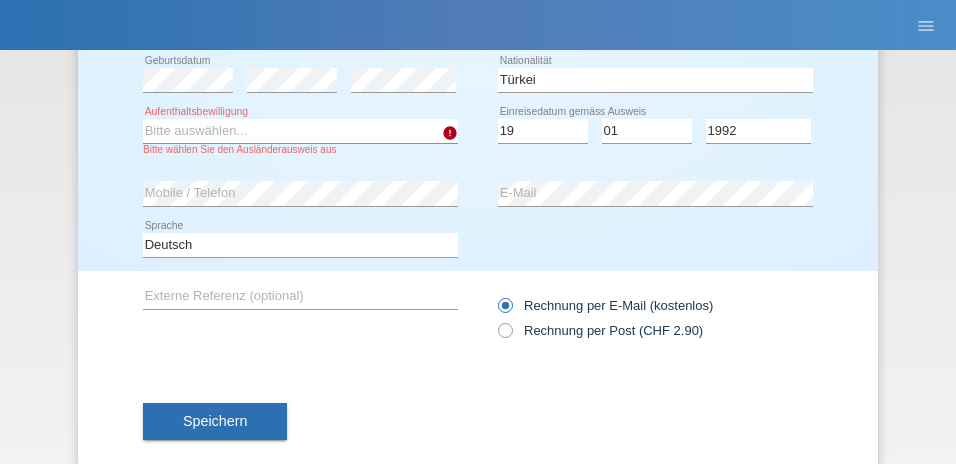 click on "Bitte auswählen...
C
B
B - Flüchtlingsstatus
Andere" at bounding box center [300, 131] 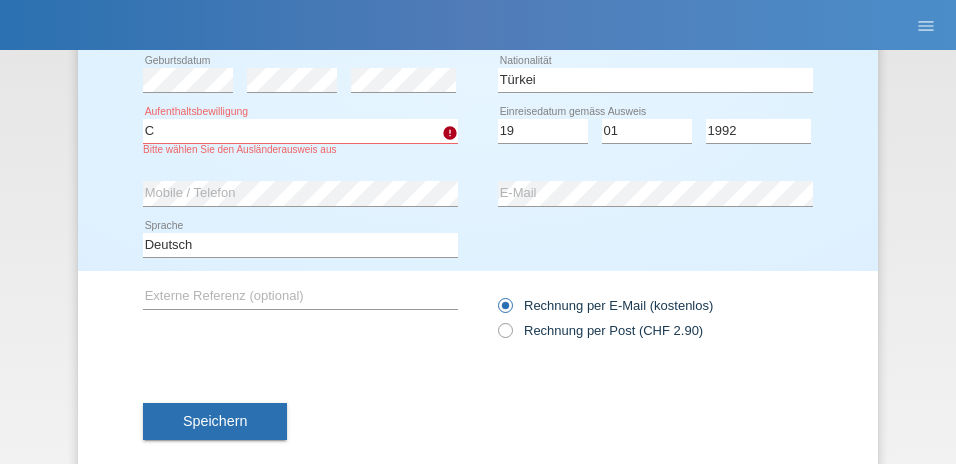 click on "Bitte auswählen...
C
B
B - Flüchtlingsstatus
Andere" at bounding box center (300, 131) 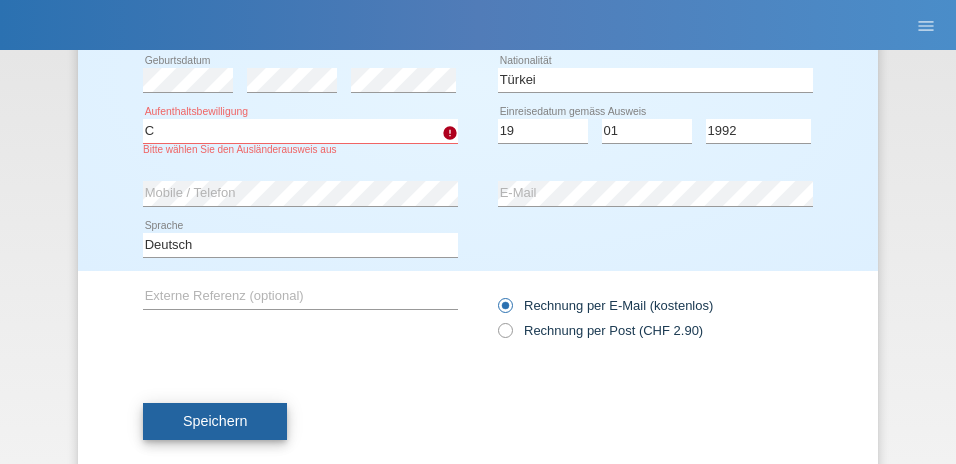 click on "Speichern" at bounding box center (215, 422) 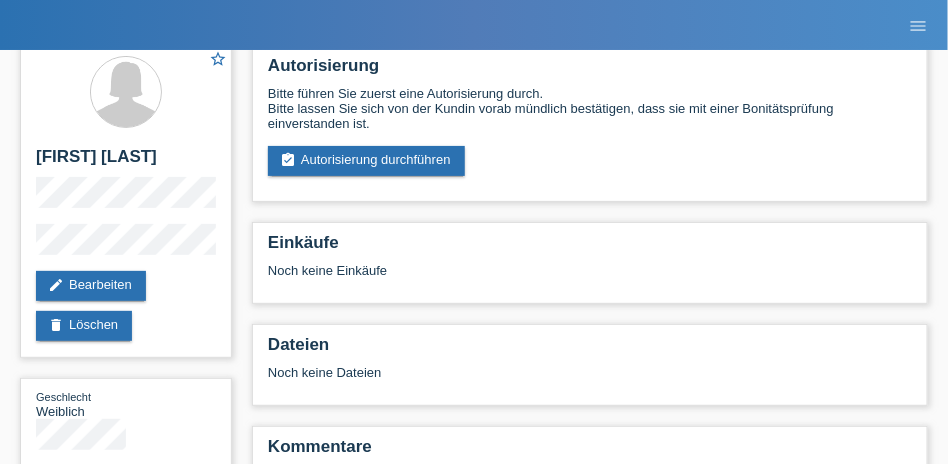 scroll, scrollTop: 0, scrollLeft: 0, axis: both 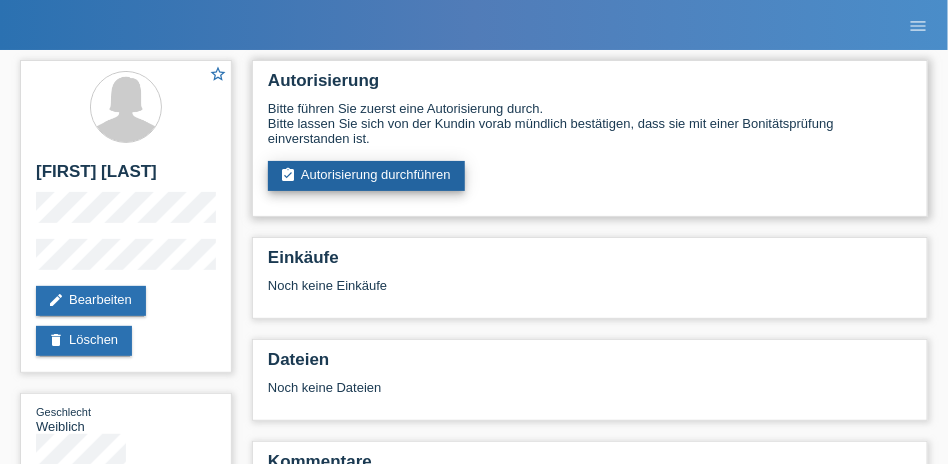click on "assignment_turned_in  Autorisierung durchführen" at bounding box center (366, 176) 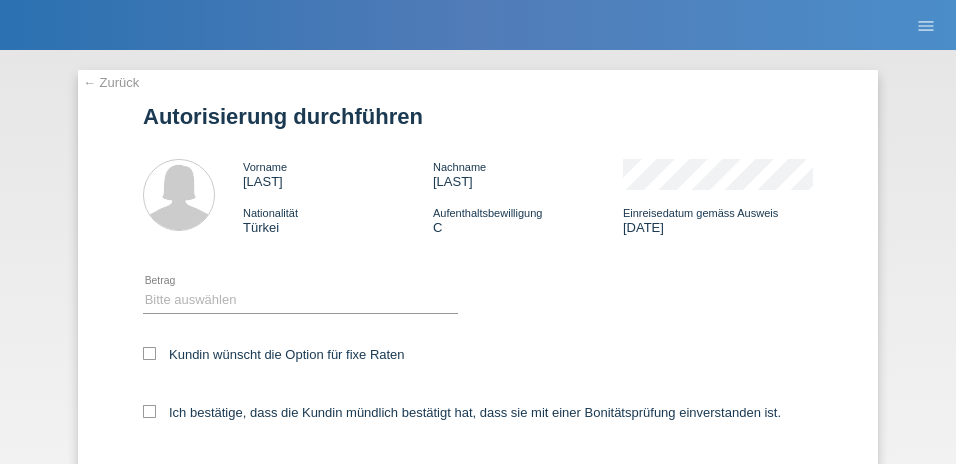 scroll, scrollTop: 0, scrollLeft: 0, axis: both 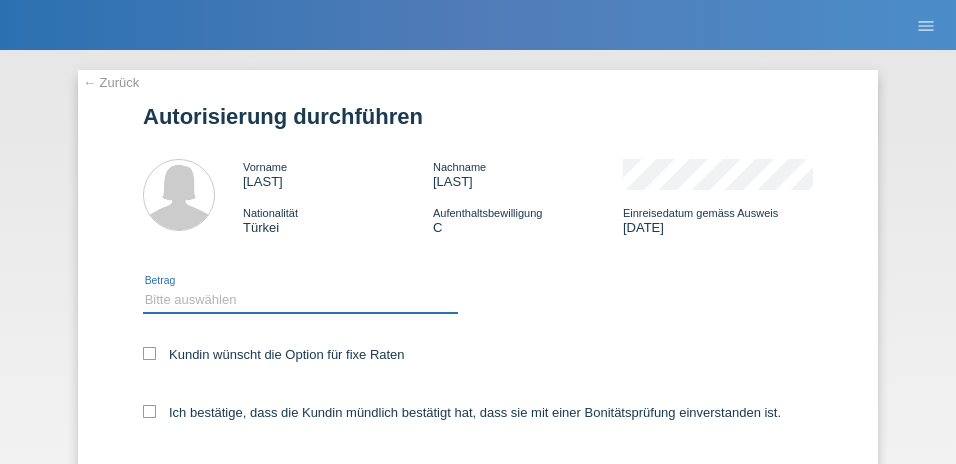 click on "Bitte auswählen
CHF 1.00 - CHF 499.00
CHF 500.00 - CHF 1'999.00
CHF 2'000.00 - CHF 15'000.00" at bounding box center (300, 300) 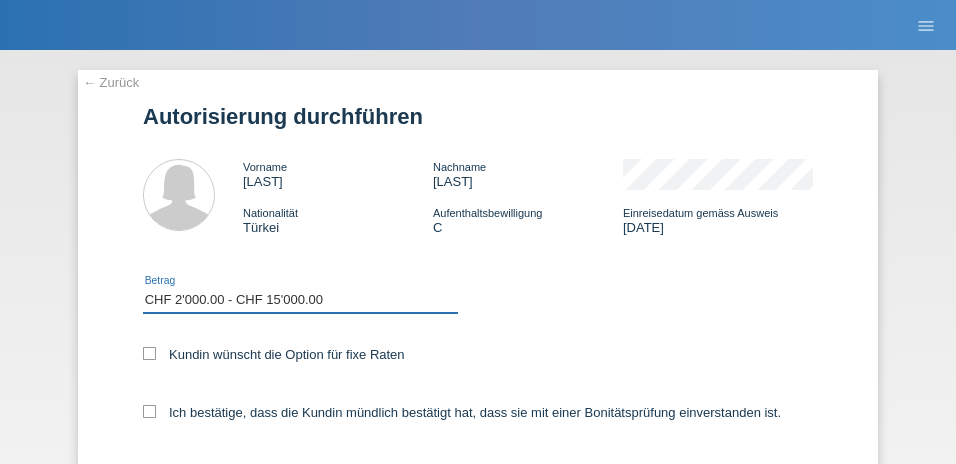 click on "Bitte auswählen
CHF 1.00 - CHF 499.00
CHF 500.00 - CHF 1'999.00
CHF 2'000.00 - CHF 15'000.00" at bounding box center [300, 300] 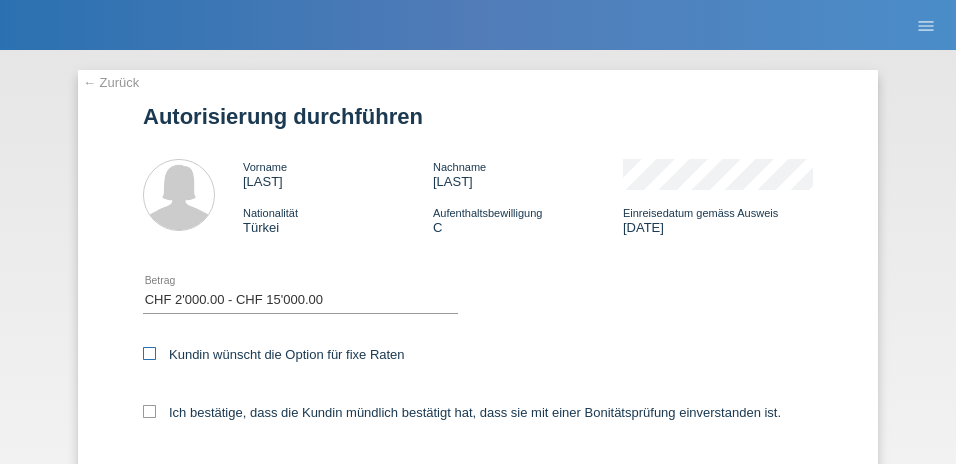click on "Kundin wünscht die Option für fixe Raten" at bounding box center (274, 354) 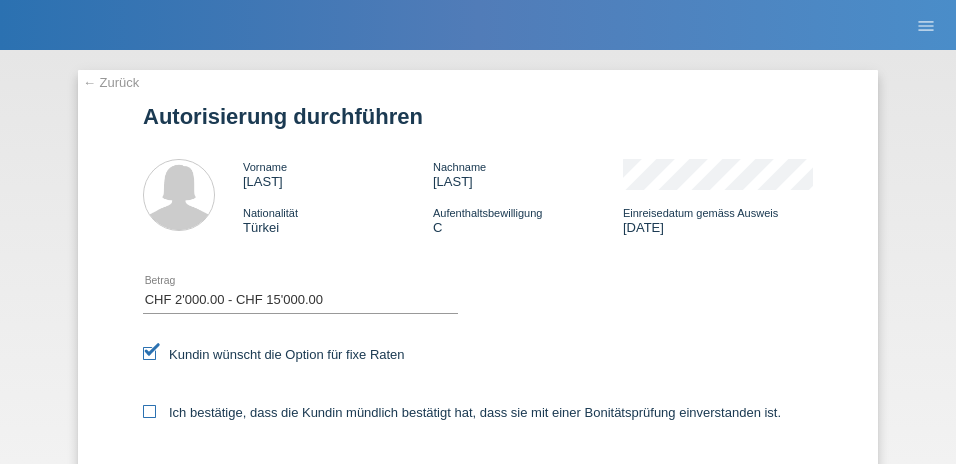 click on "Ich bestätige, dass die Kundin mündlich bestätigt hat, dass sie mit einer Bonitätsprüfung einverstanden ist." at bounding box center (462, 412) 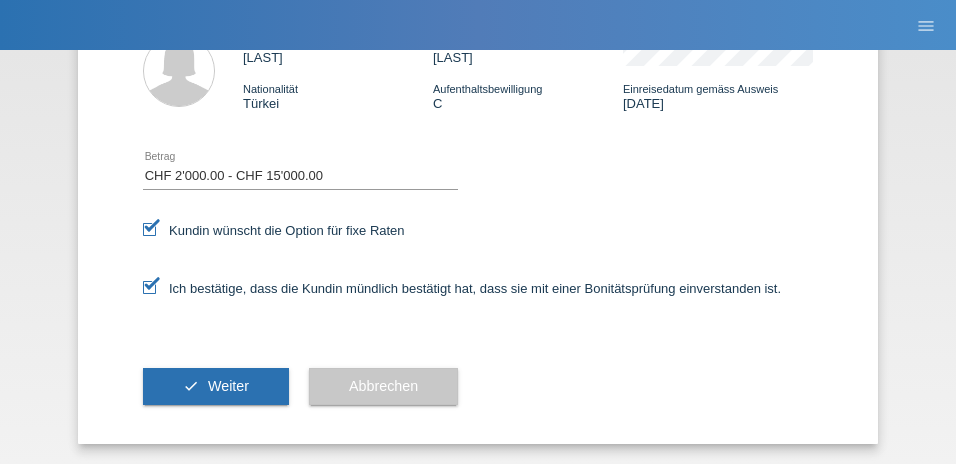 scroll, scrollTop: 127, scrollLeft: 0, axis: vertical 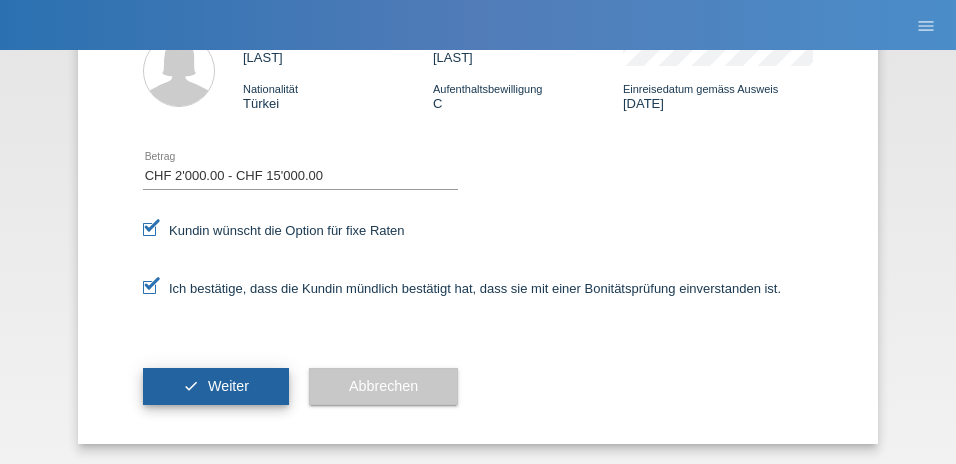 click on "Weiter" at bounding box center [228, 386] 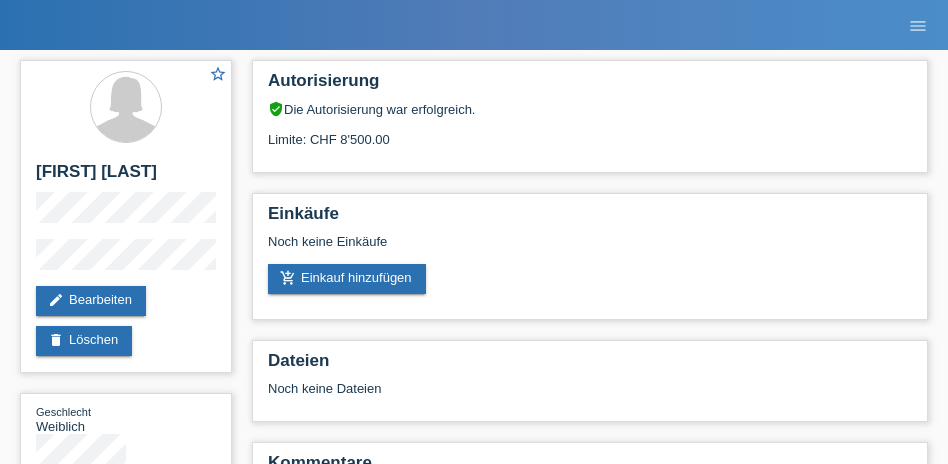 scroll, scrollTop: 0, scrollLeft: 0, axis: both 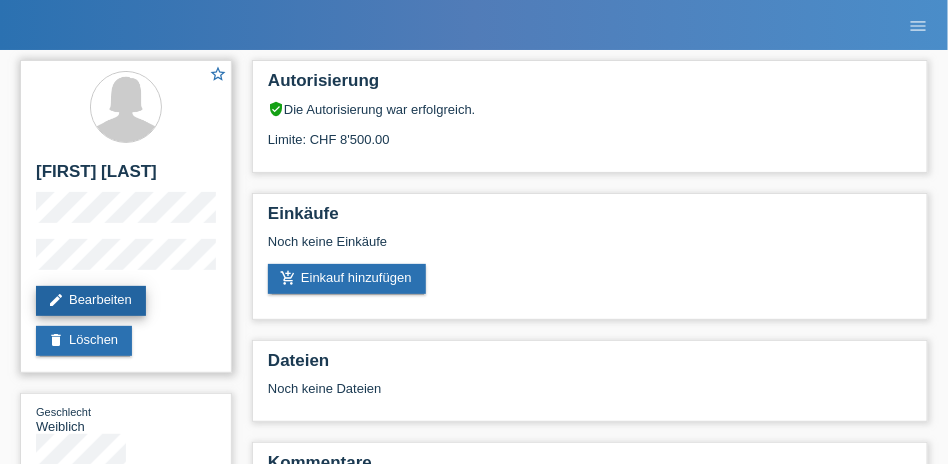 click on "edit  Bearbeiten" at bounding box center (91, 301) 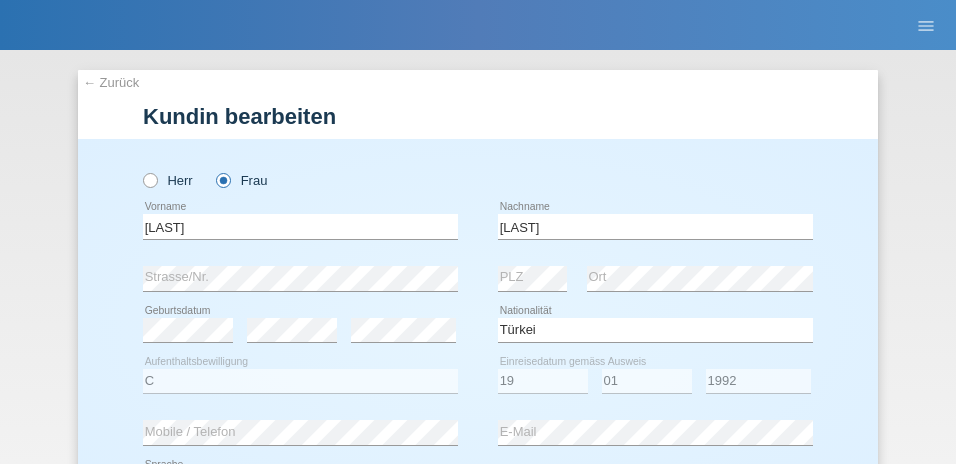 select on "TR" 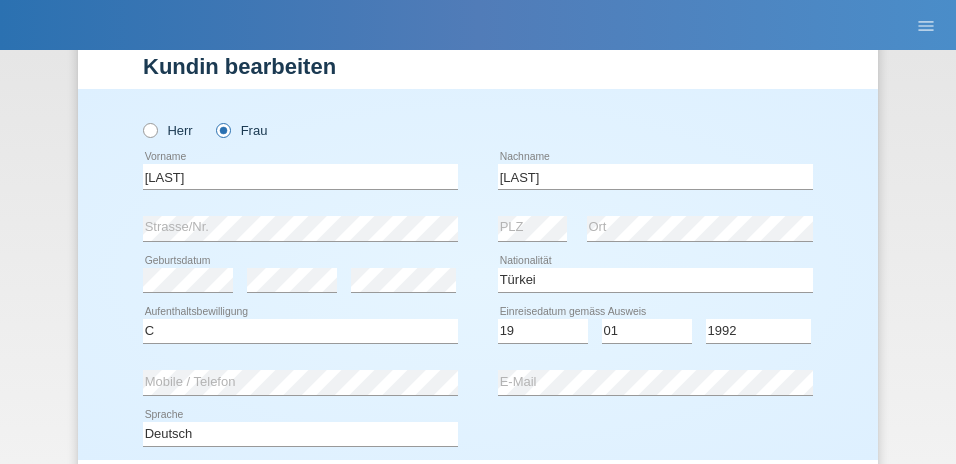 scroll, scrollTop: 100, scrollLeft: 0, axis: vertical 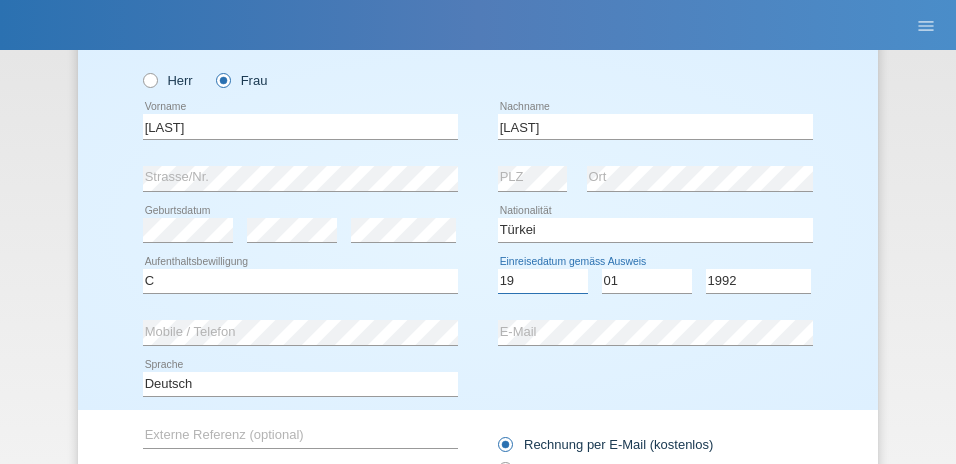 click on "Tag
01
02
03
04
05
06
07
08
09
10 11" at bounding box center (543, 281) 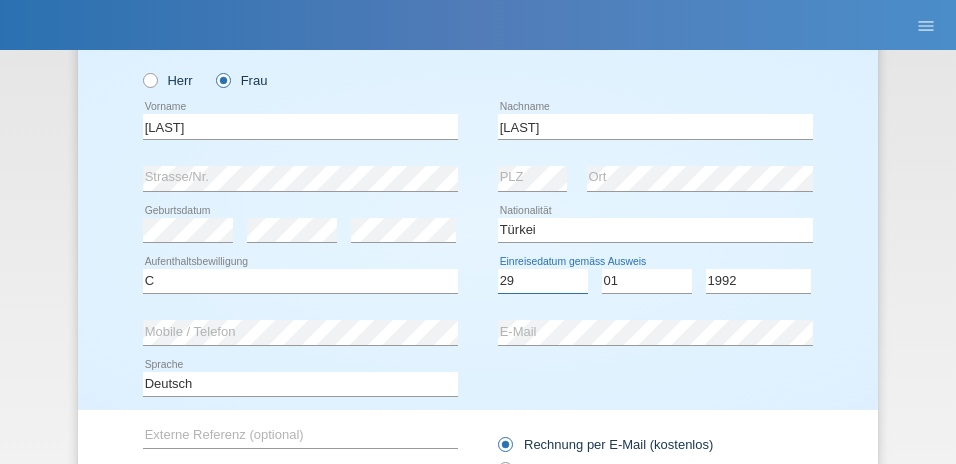 click on "Tag
01
02
03
04
05
06
07
08
09
10 11" at bounding box center (543, 281) 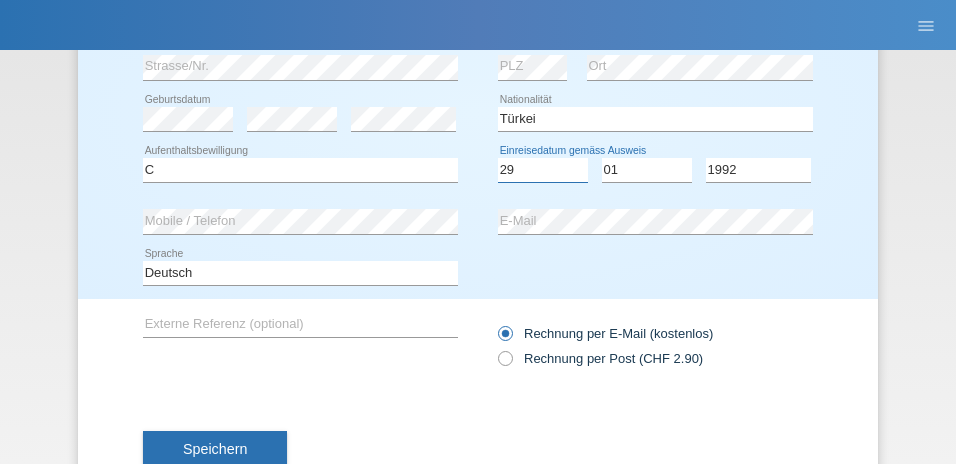 scroll, scrollTop: 250, scrollLeft: 0, axis: vertical 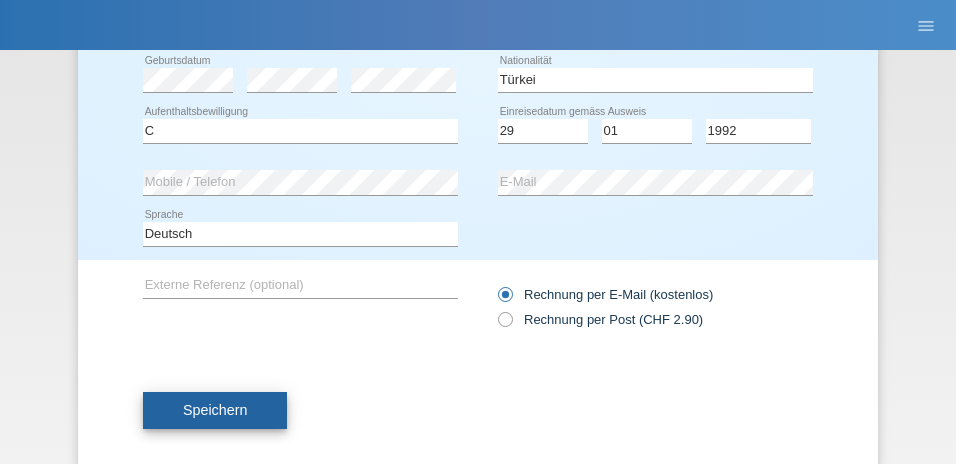 click on "Speichern" at bounding box center [215, 411] 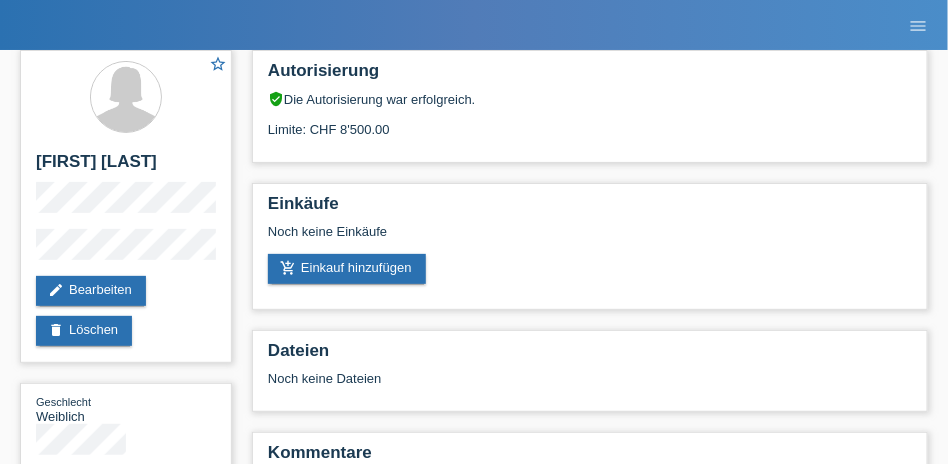 scroll, scrollTop: 0, scrollLeft: 0, axis: both 